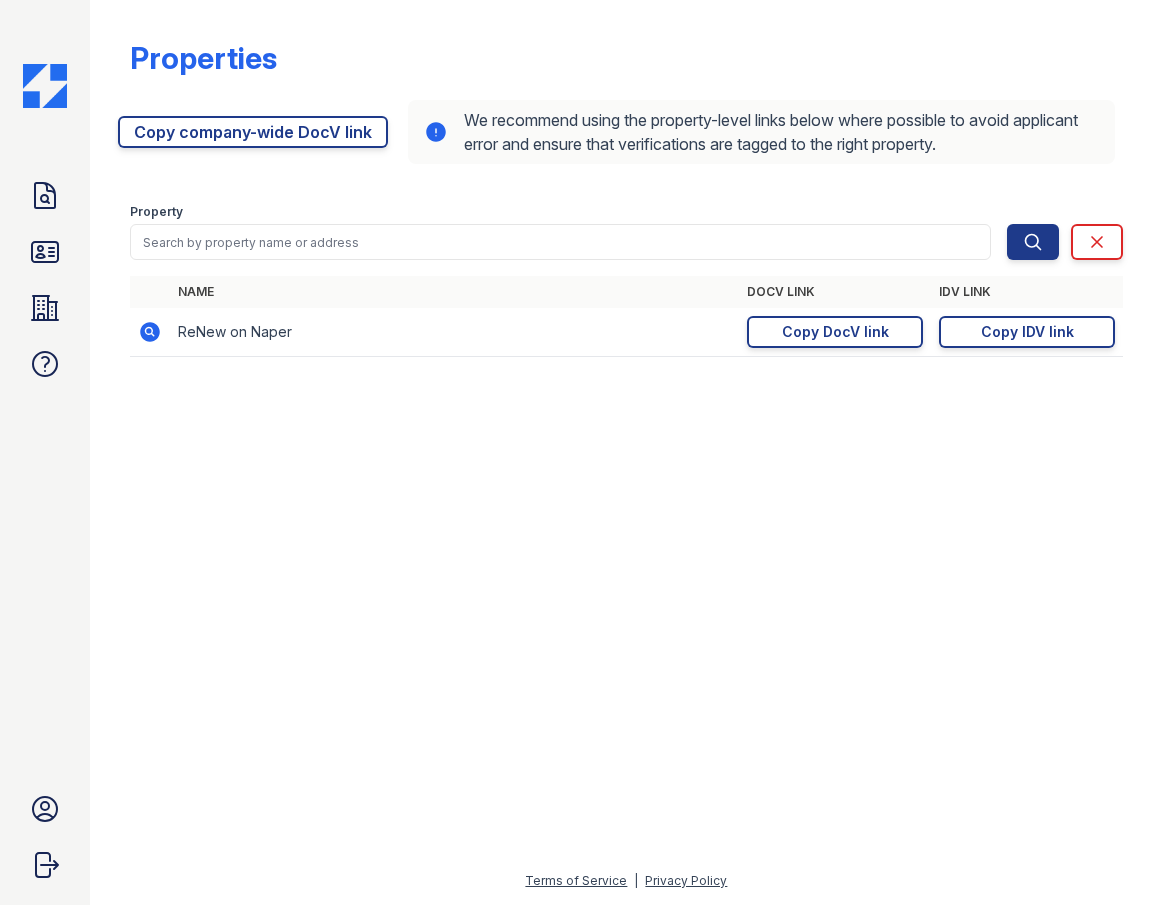scroll, scrollTop: 0, scrollLeft: 0, axis: both 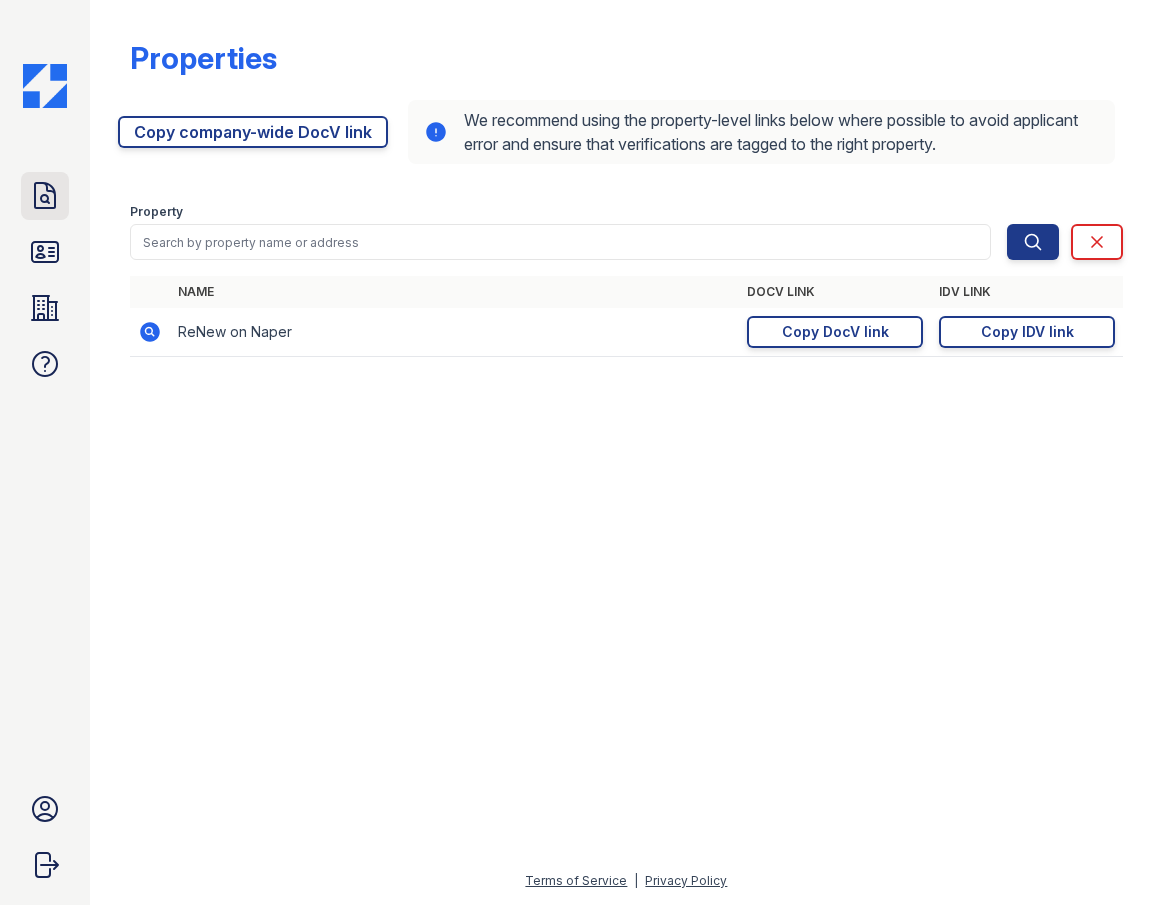 click on "Doc Verifications" at bounding box center [45, 196] 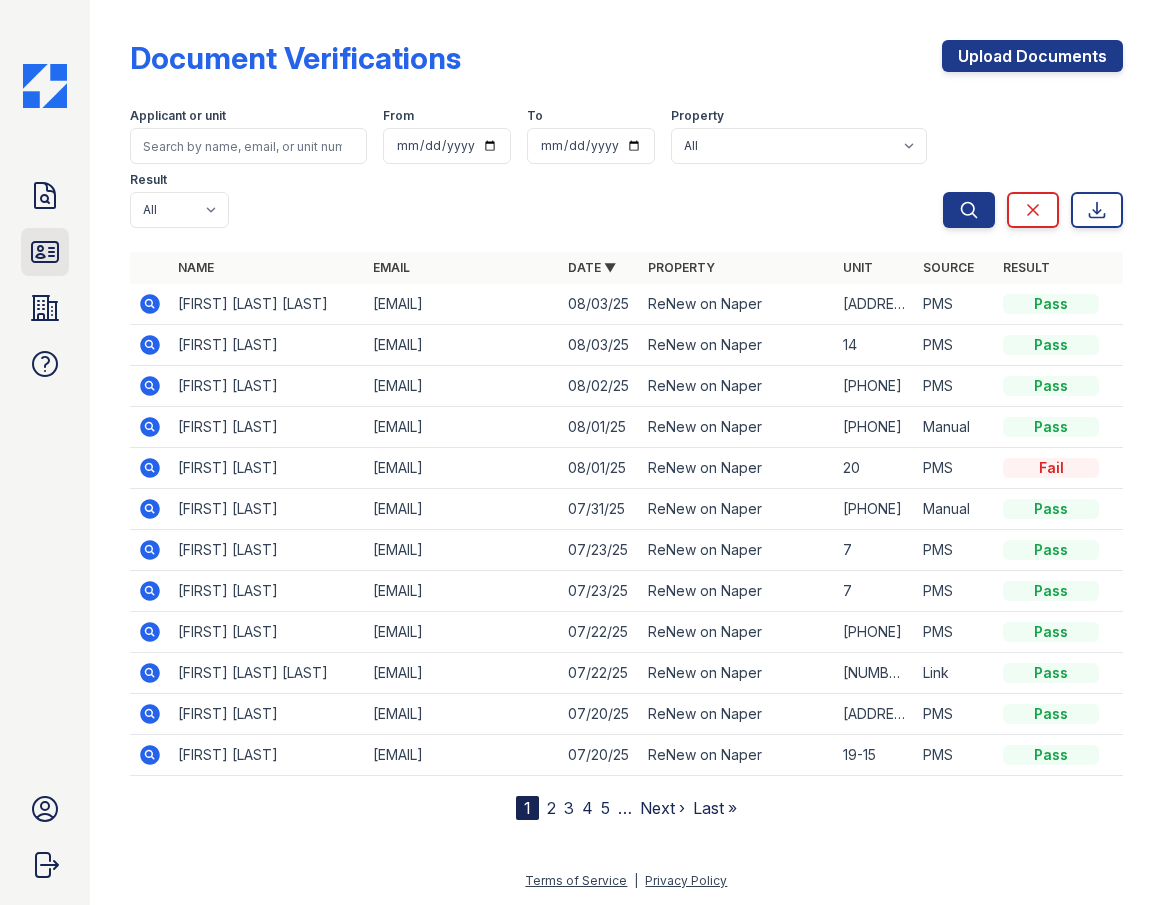 click on "ID Verifications" at bounding box center (45, 252) 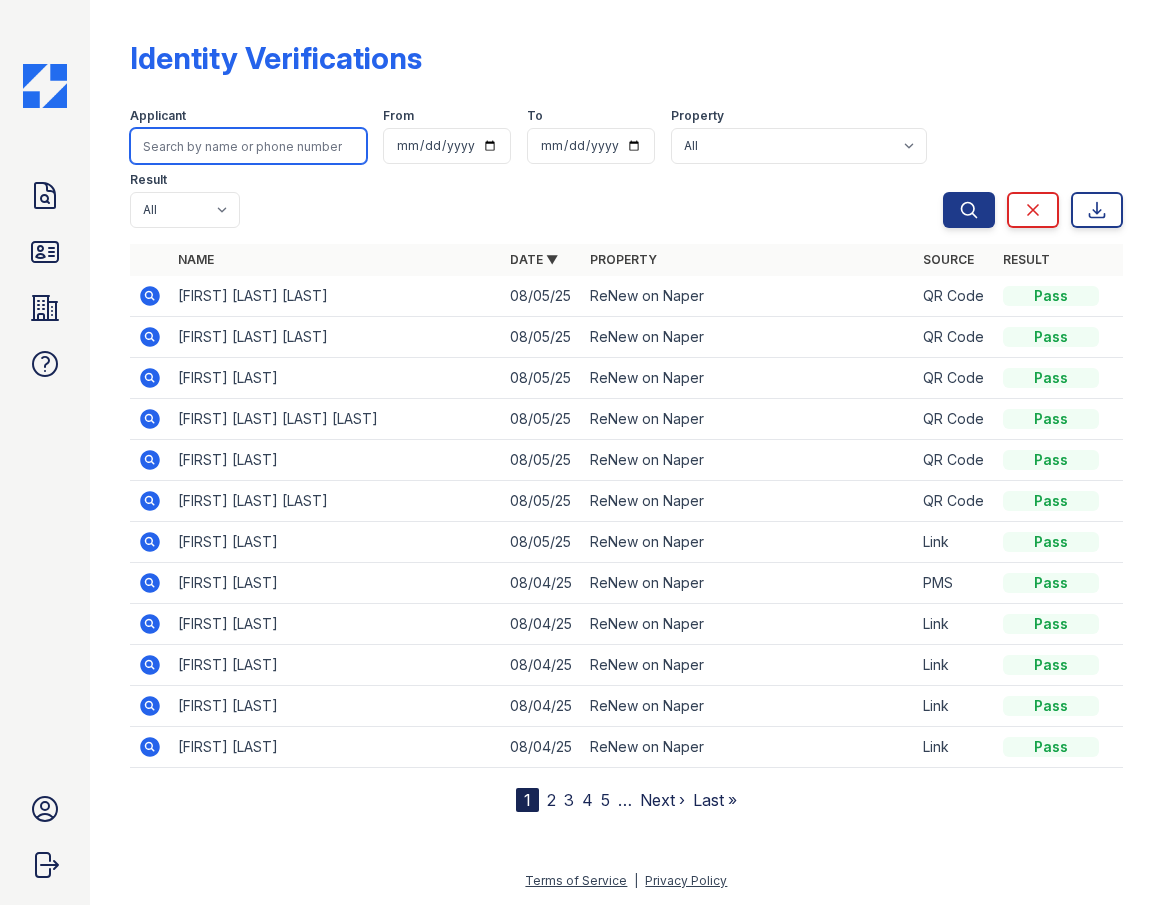 click at bounding box center (248, 146) 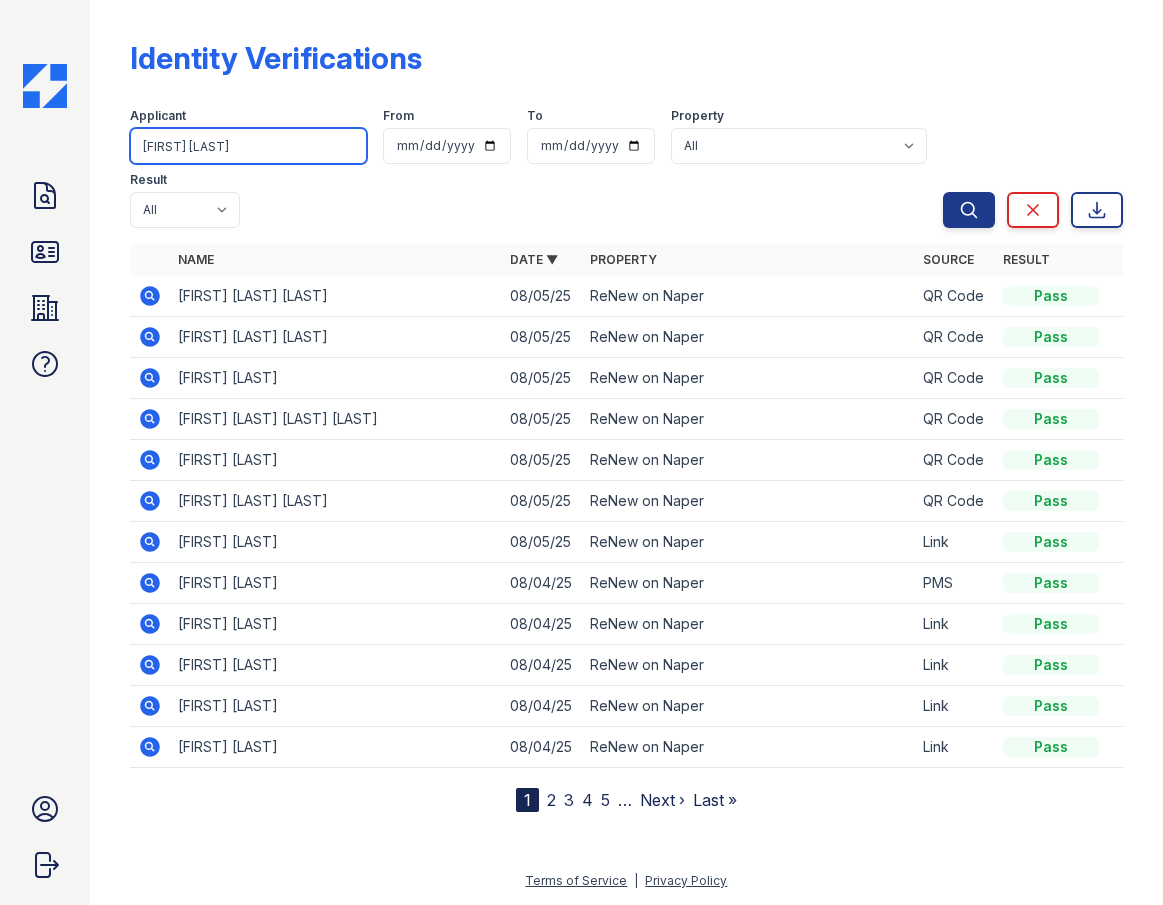 type on "[FIRST] [LAST]" 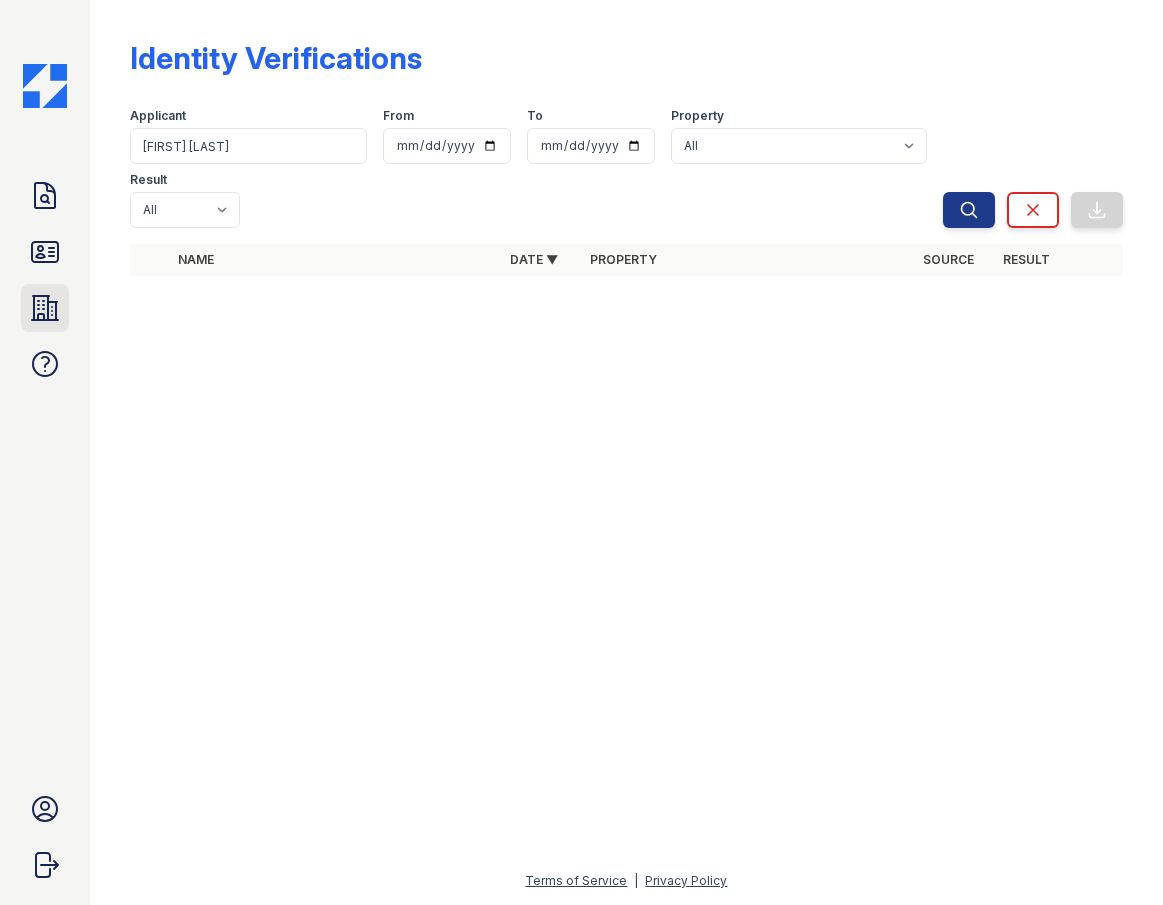 click on "Properties" at bounding box center (45, 308) 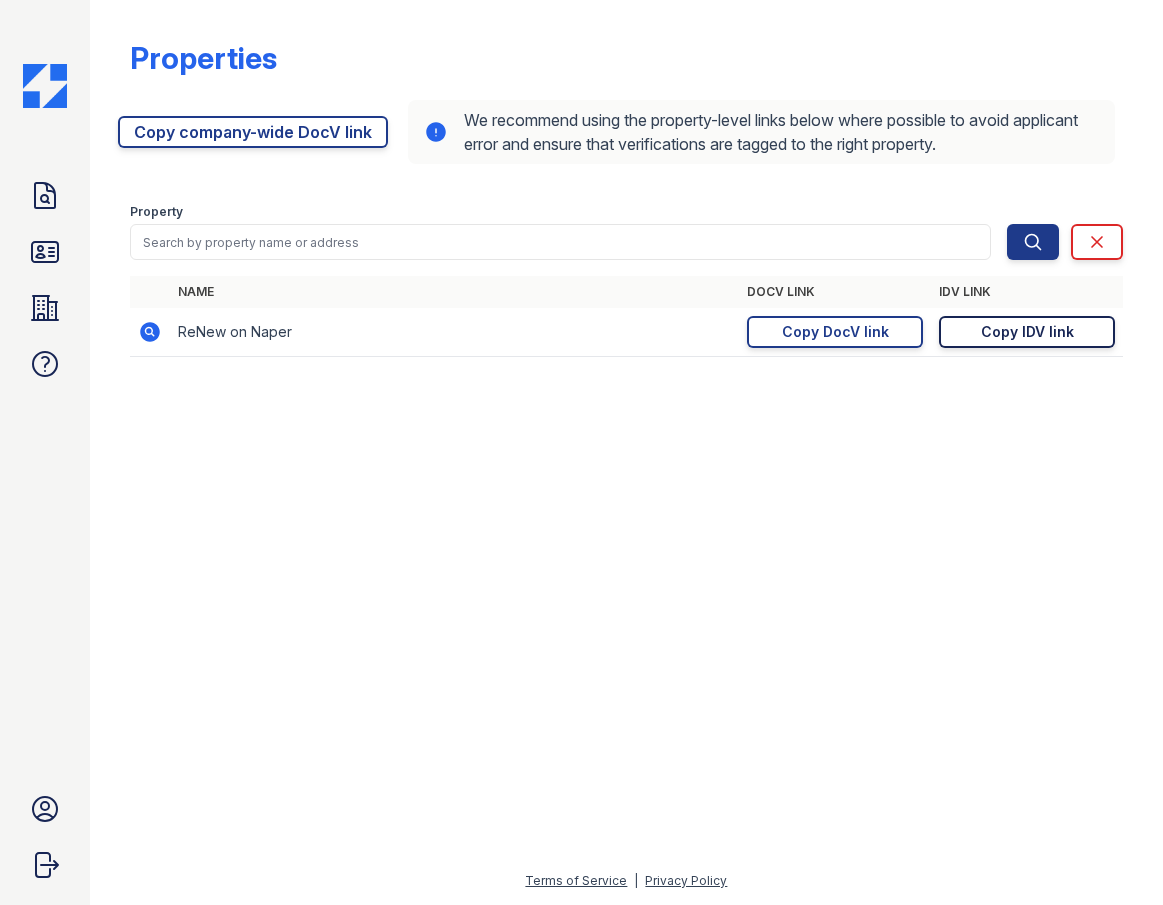 click on "Copy IDV link" at bounding box center (1027, 332) 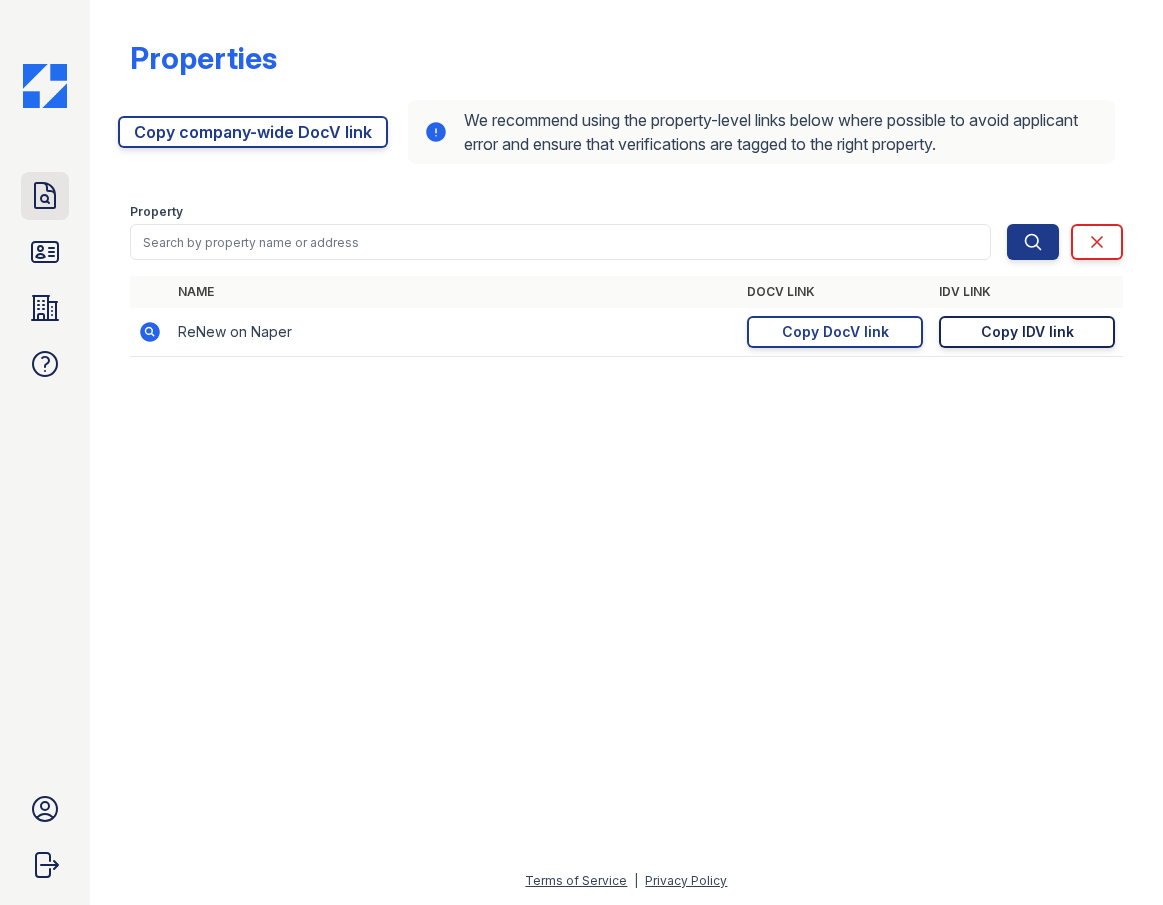 click 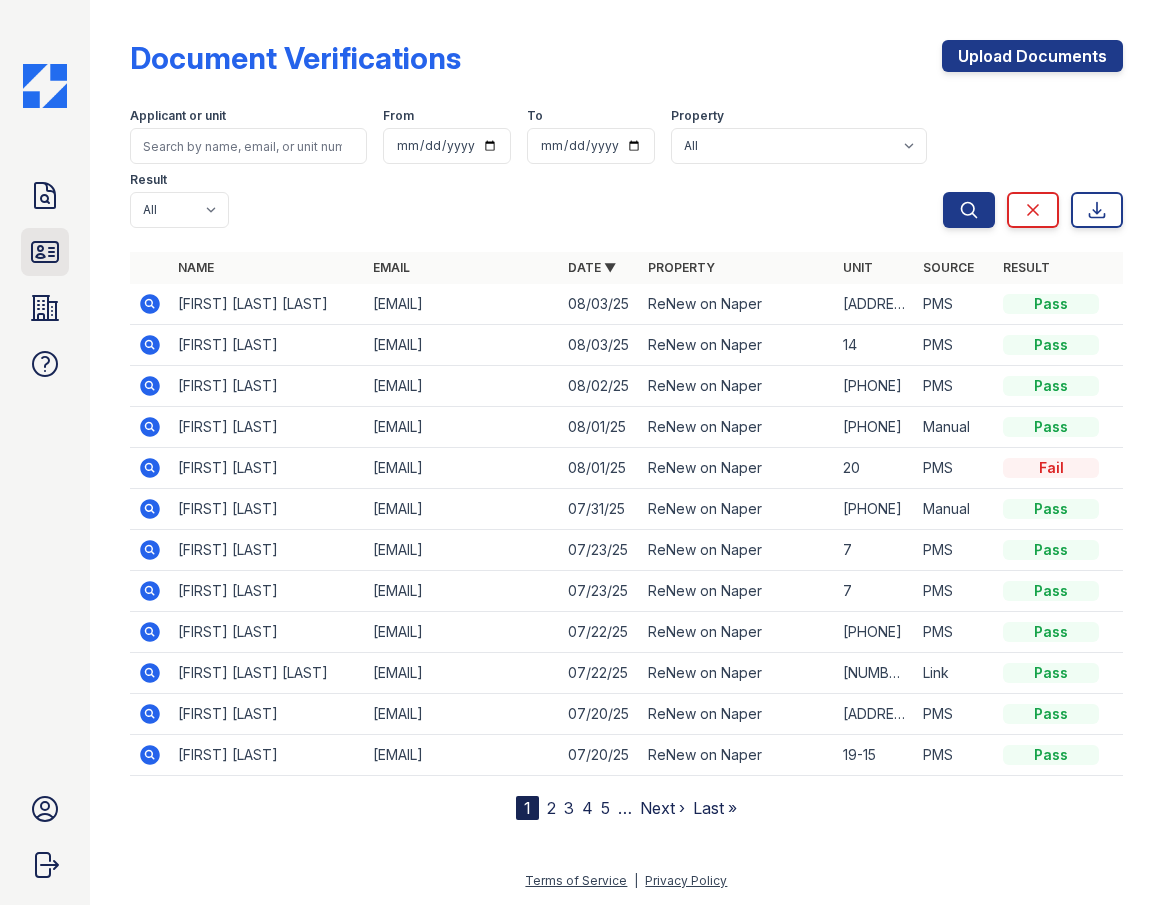click 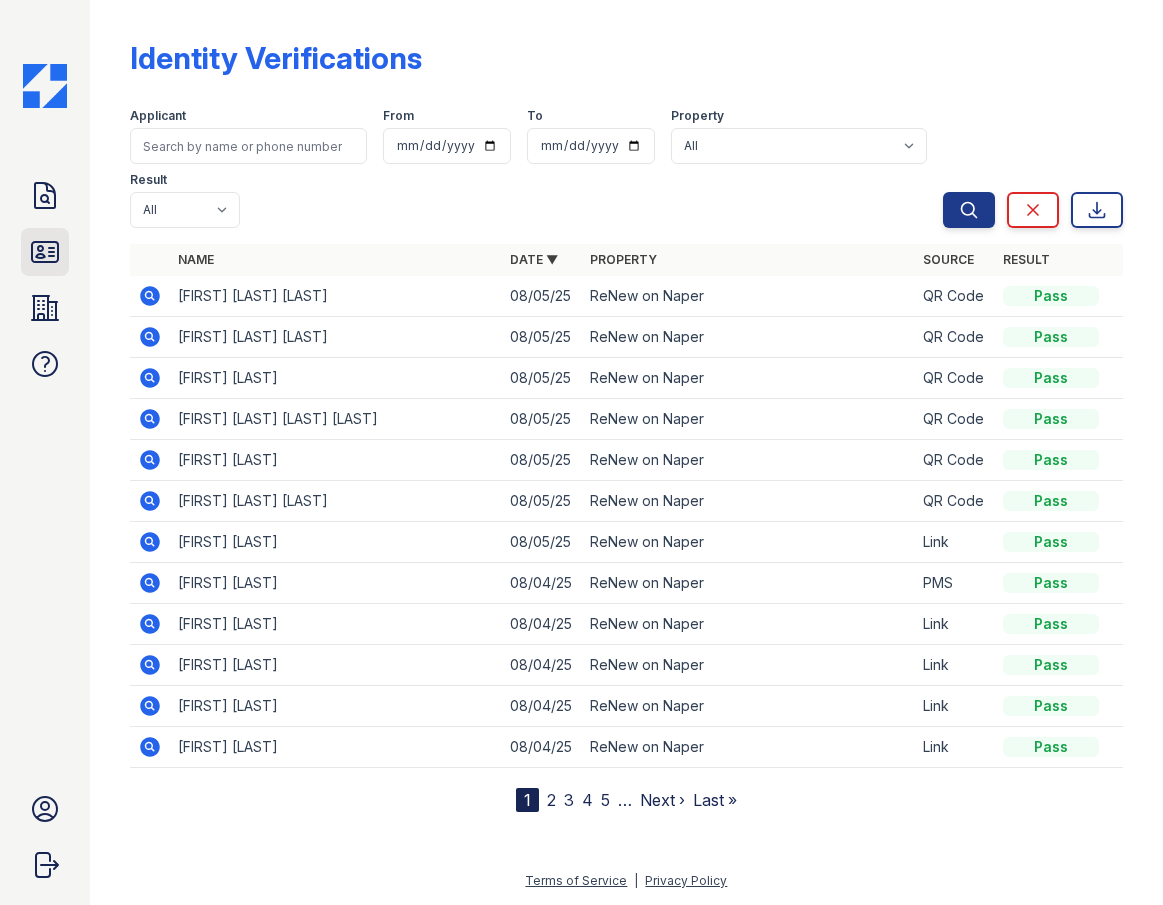 click 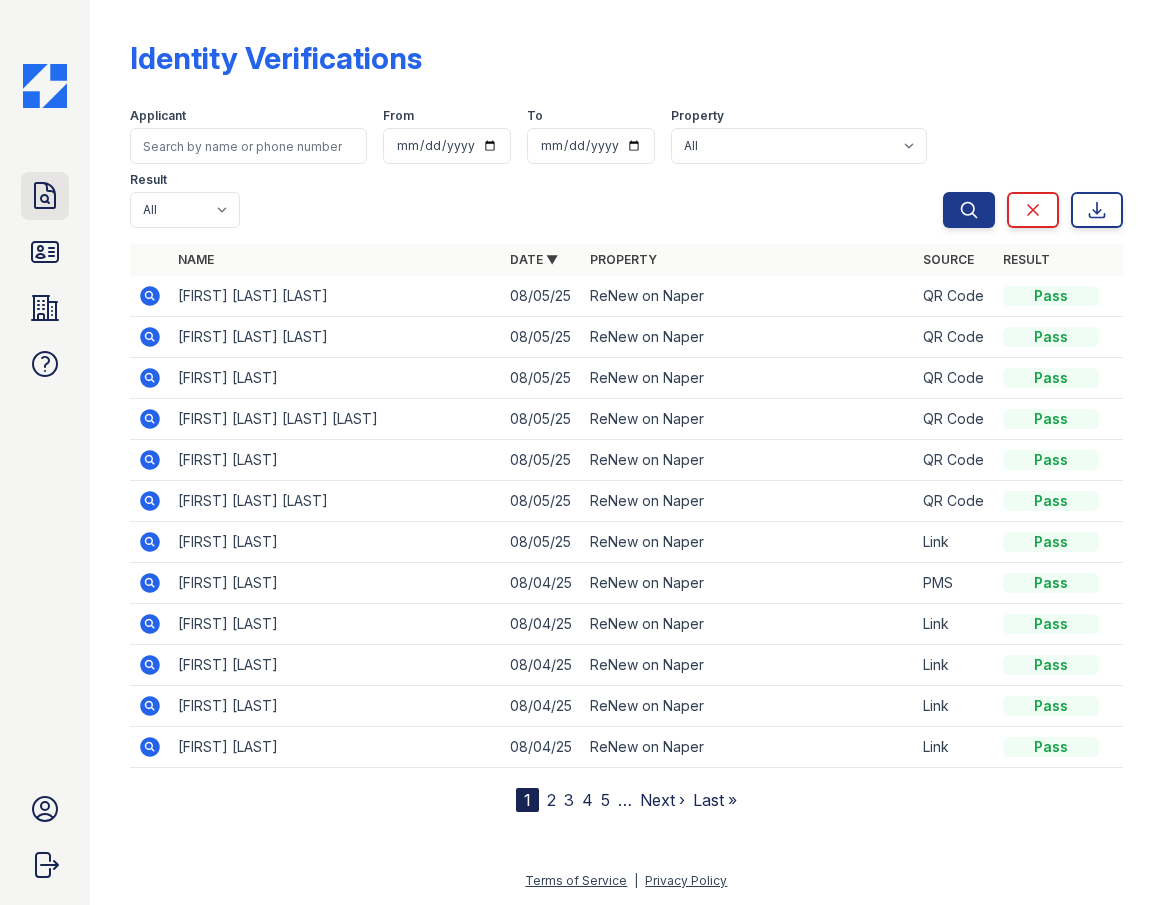 click 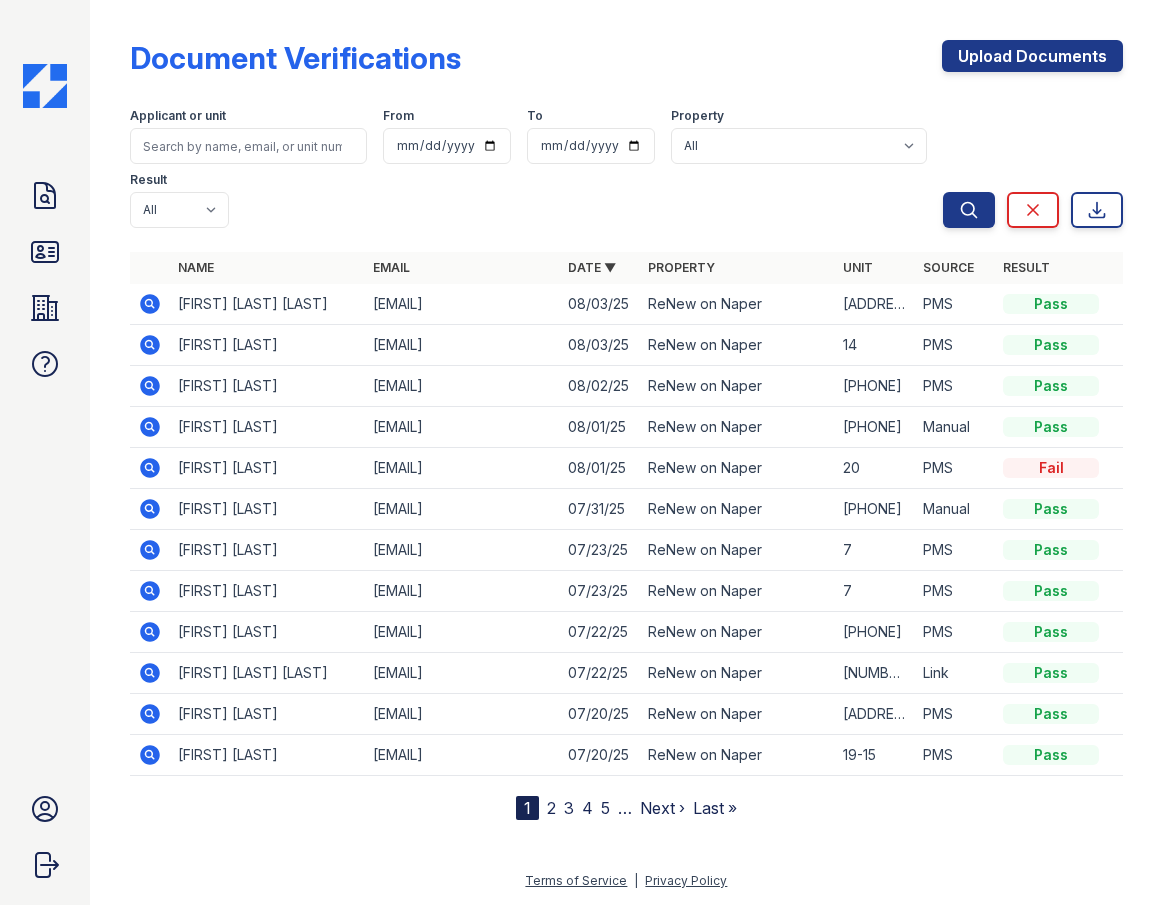 click 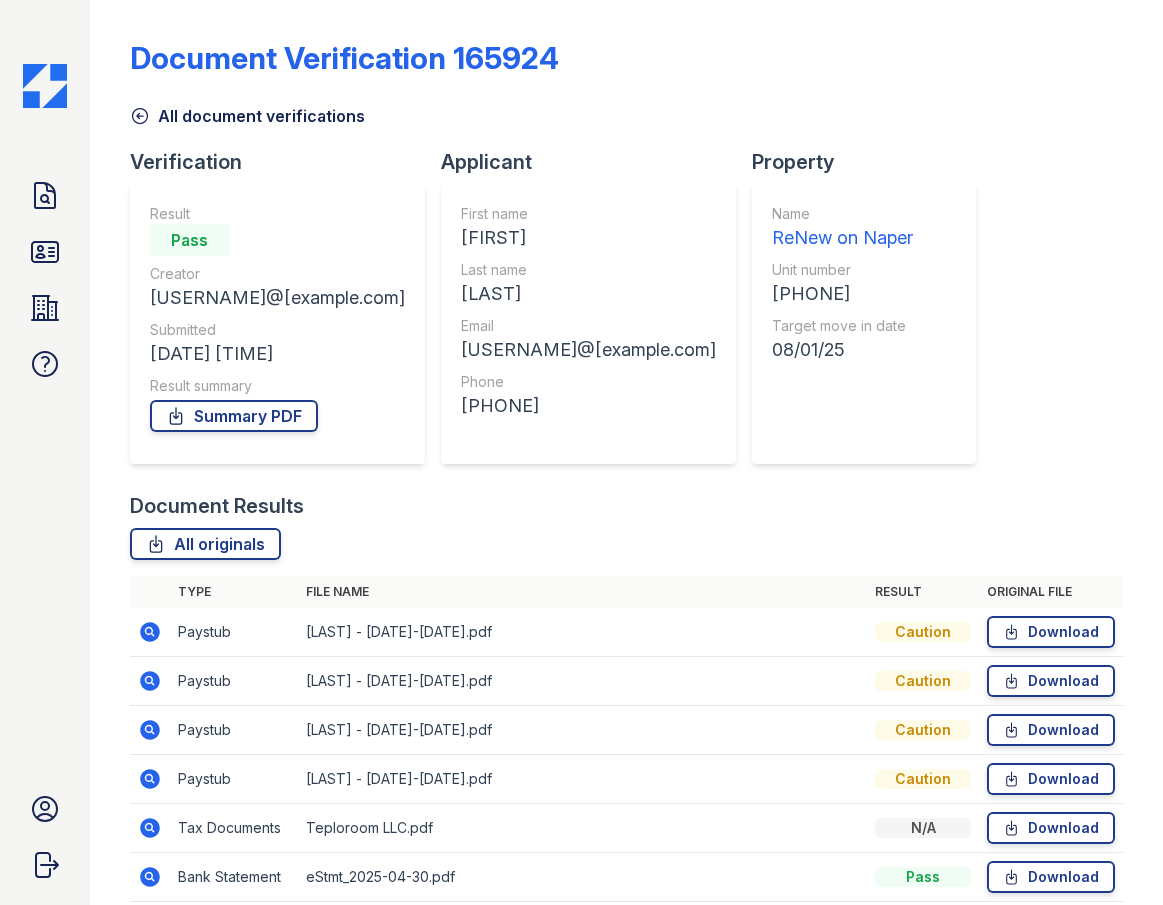 scroll, scrollTop: 0, scrollLeft: 0, axis: both 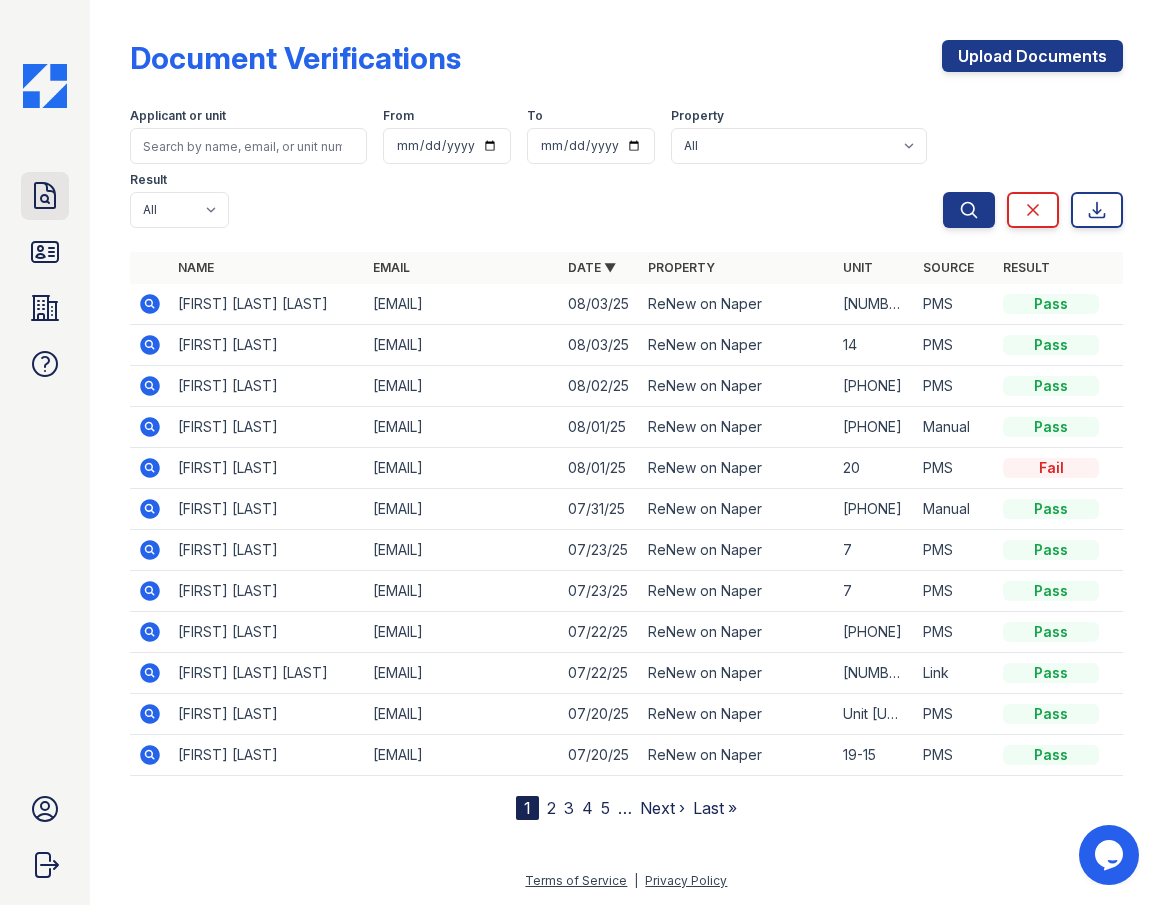 click 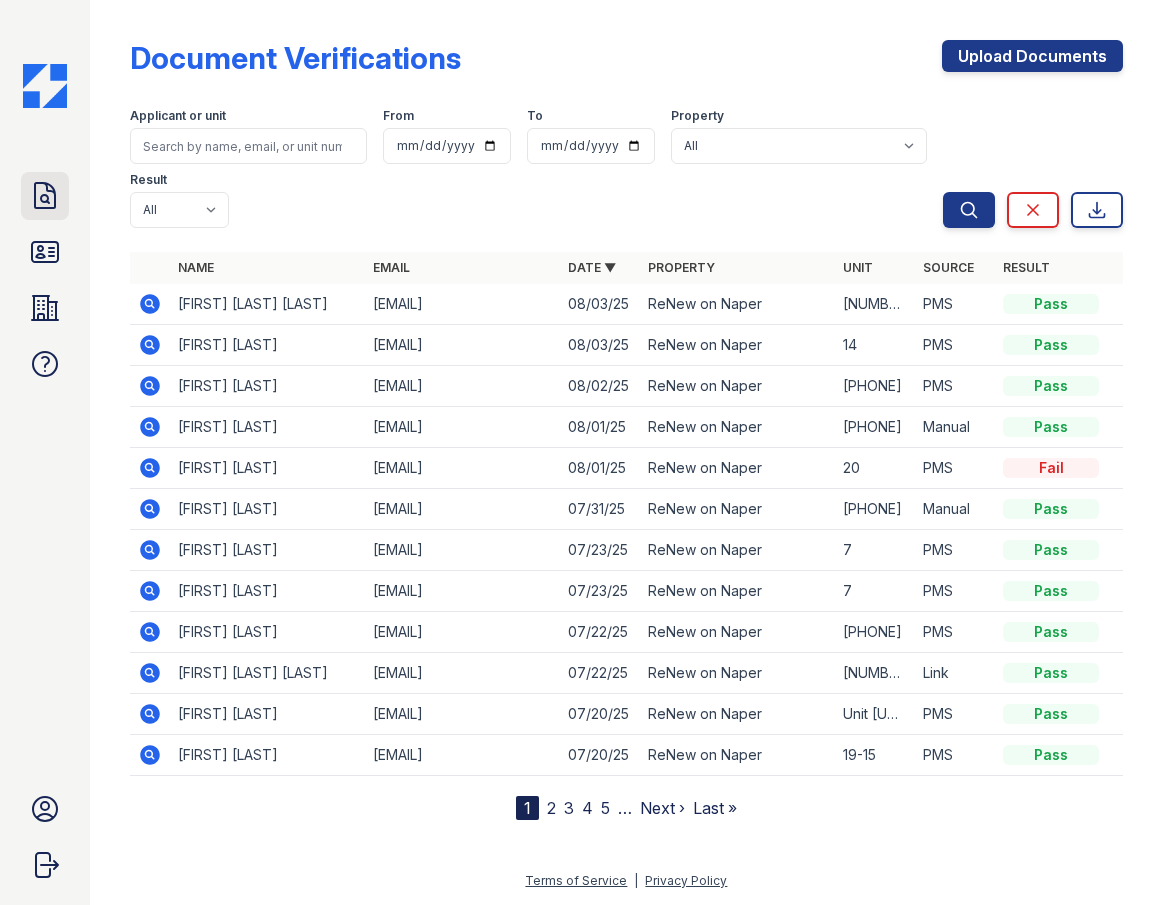 click 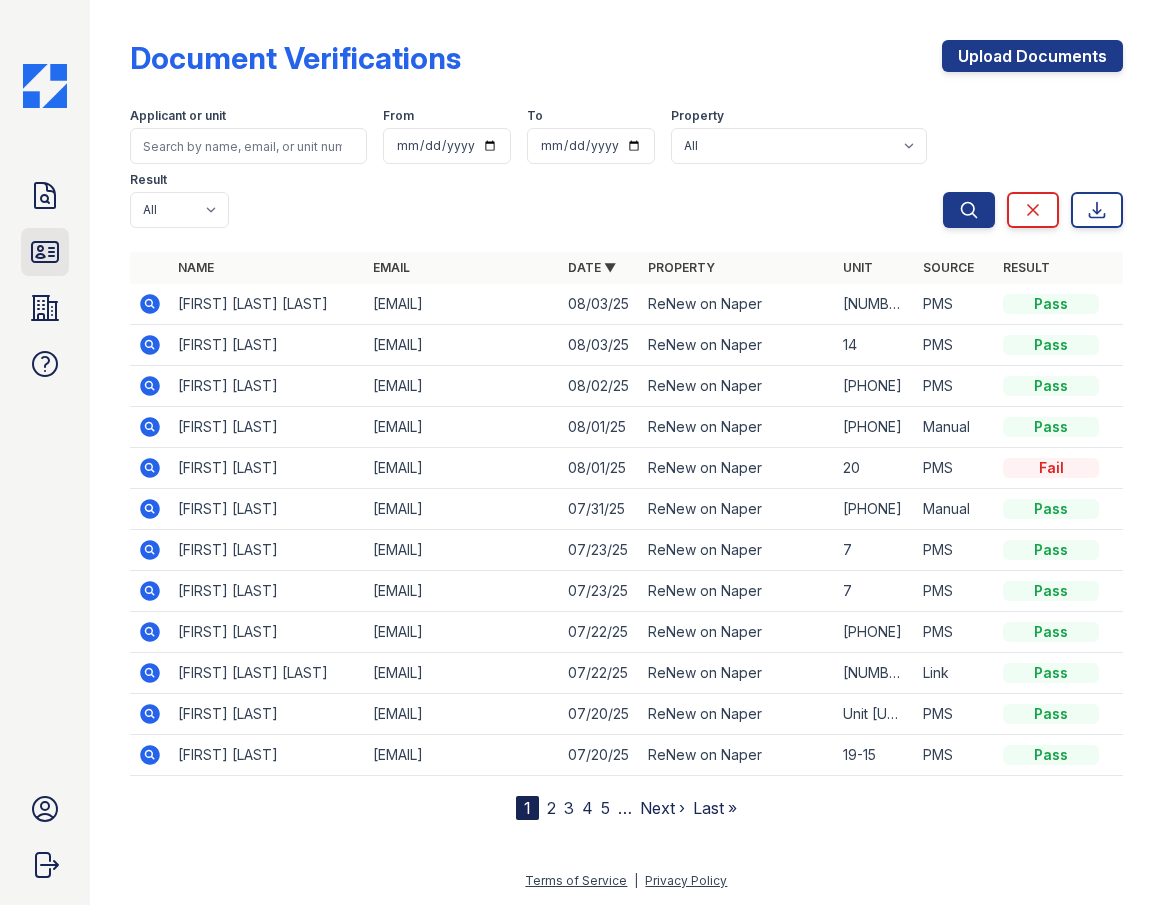 click 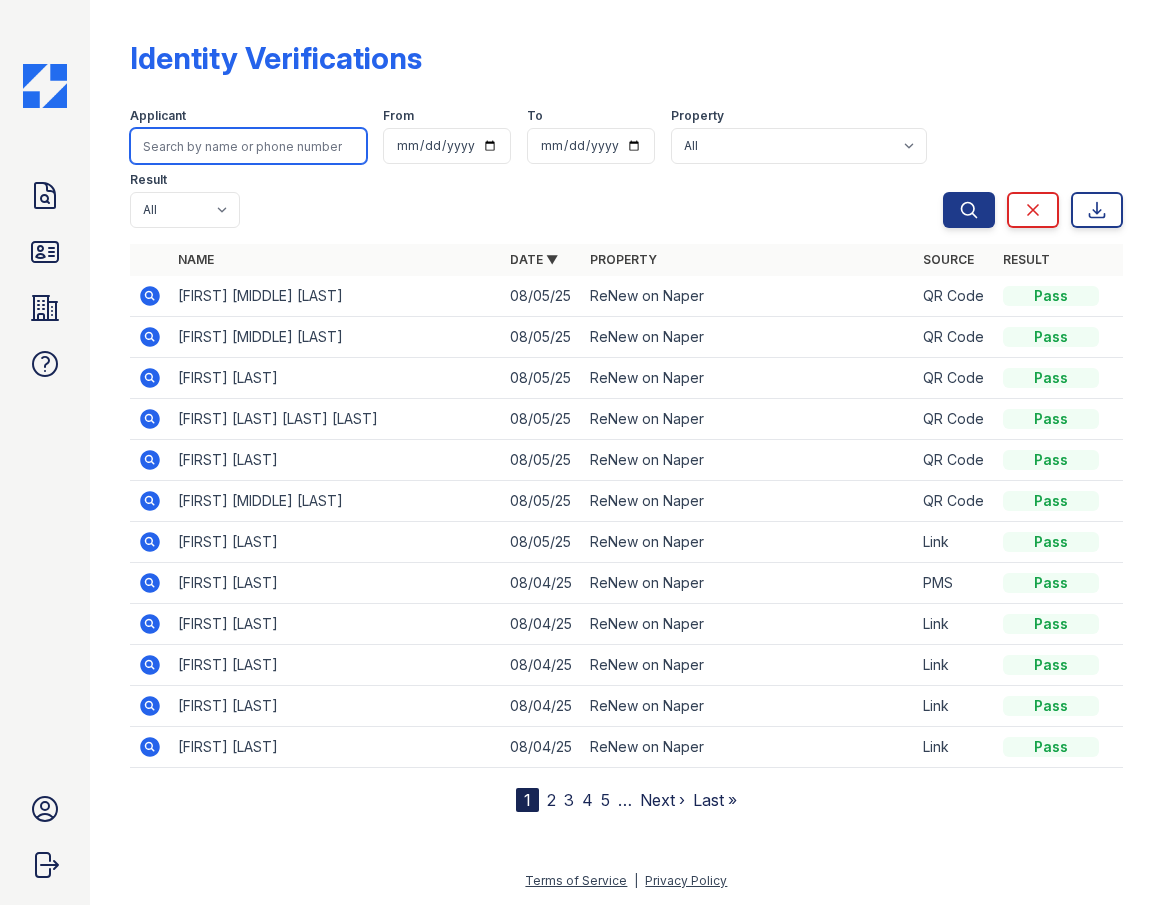 click at bounding box center (248, 146) 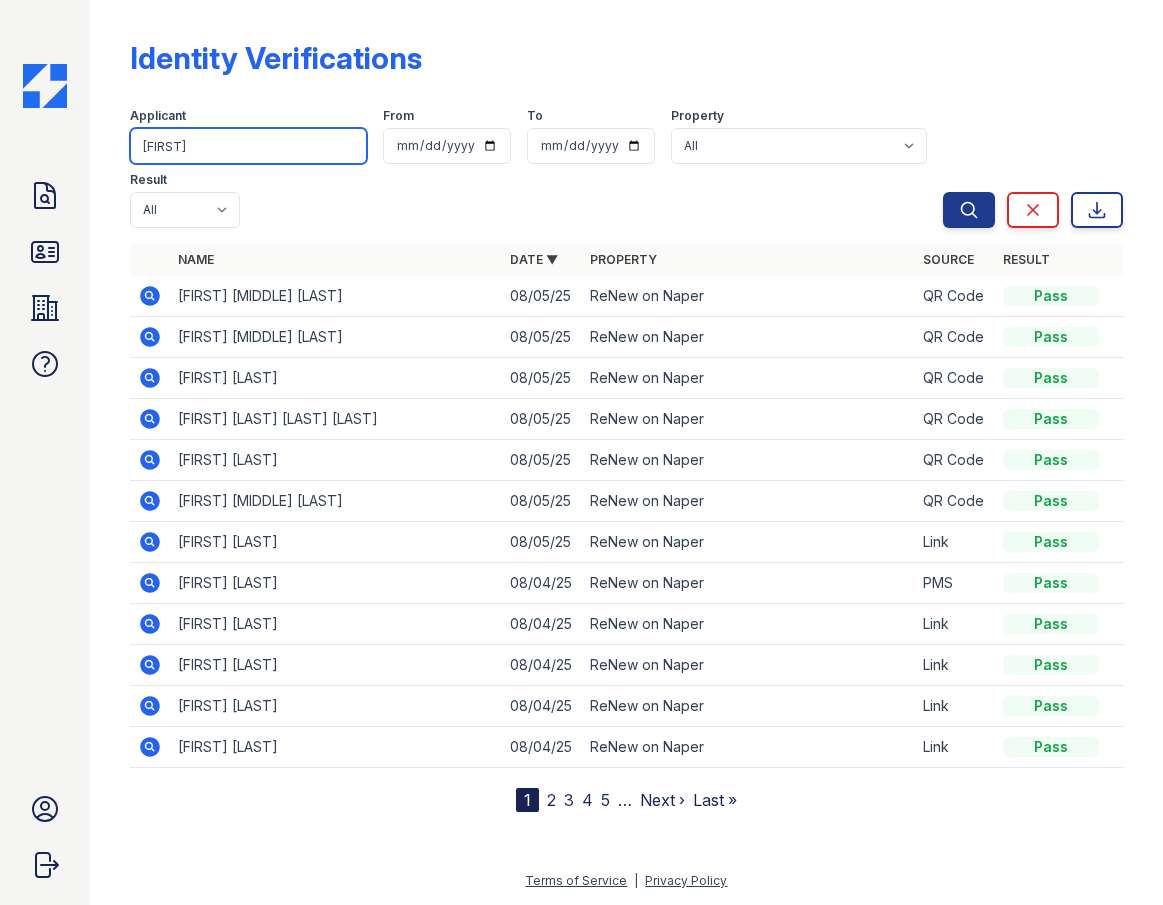 type on "vadim" 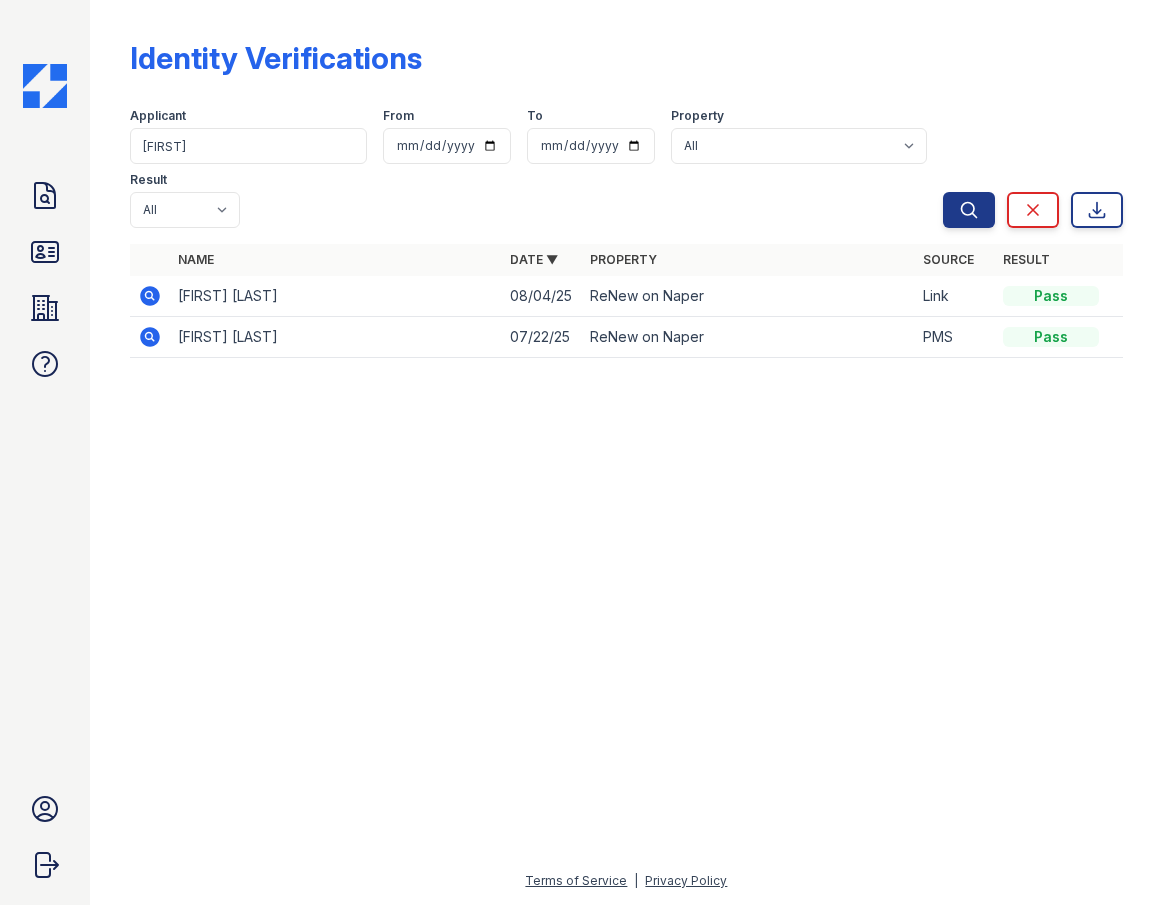 click 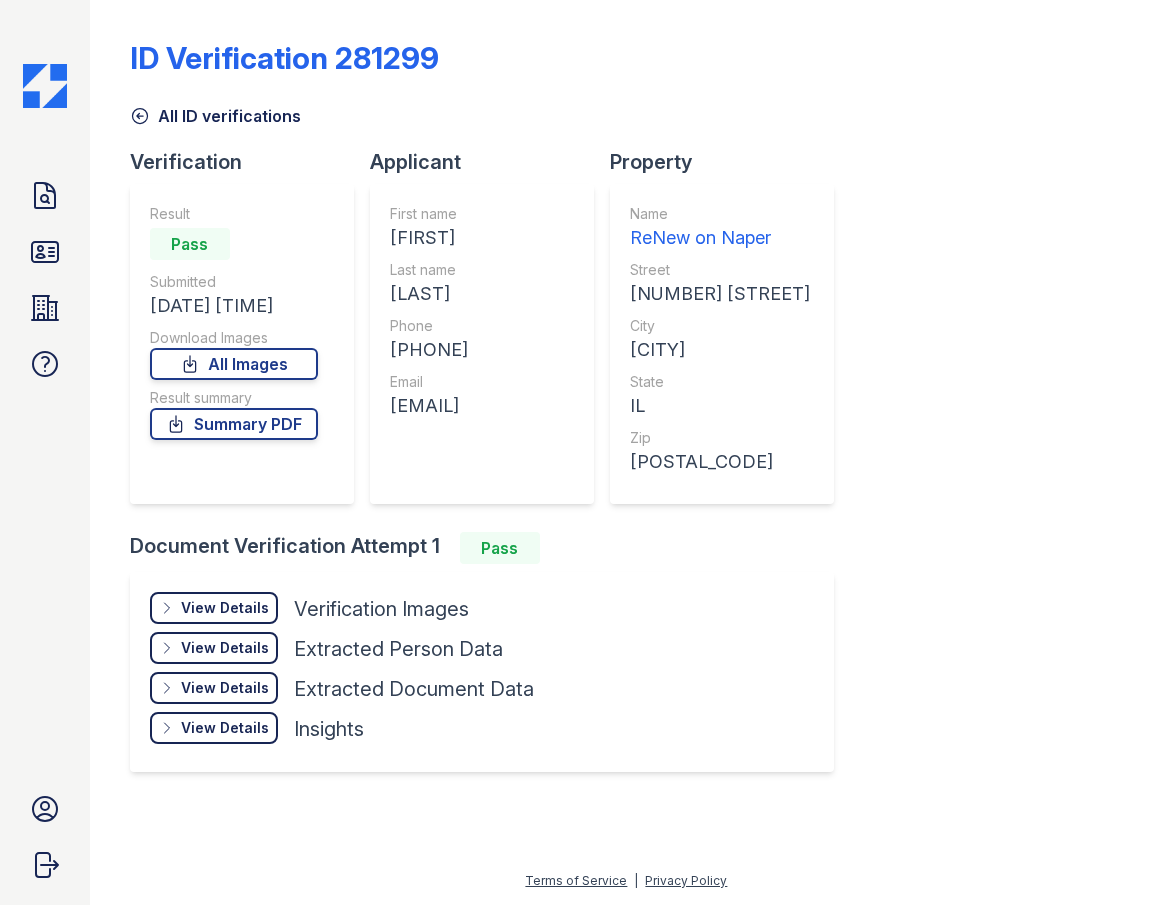 scroll, scrollTop: 0, scrollLeft: 0, axis: both 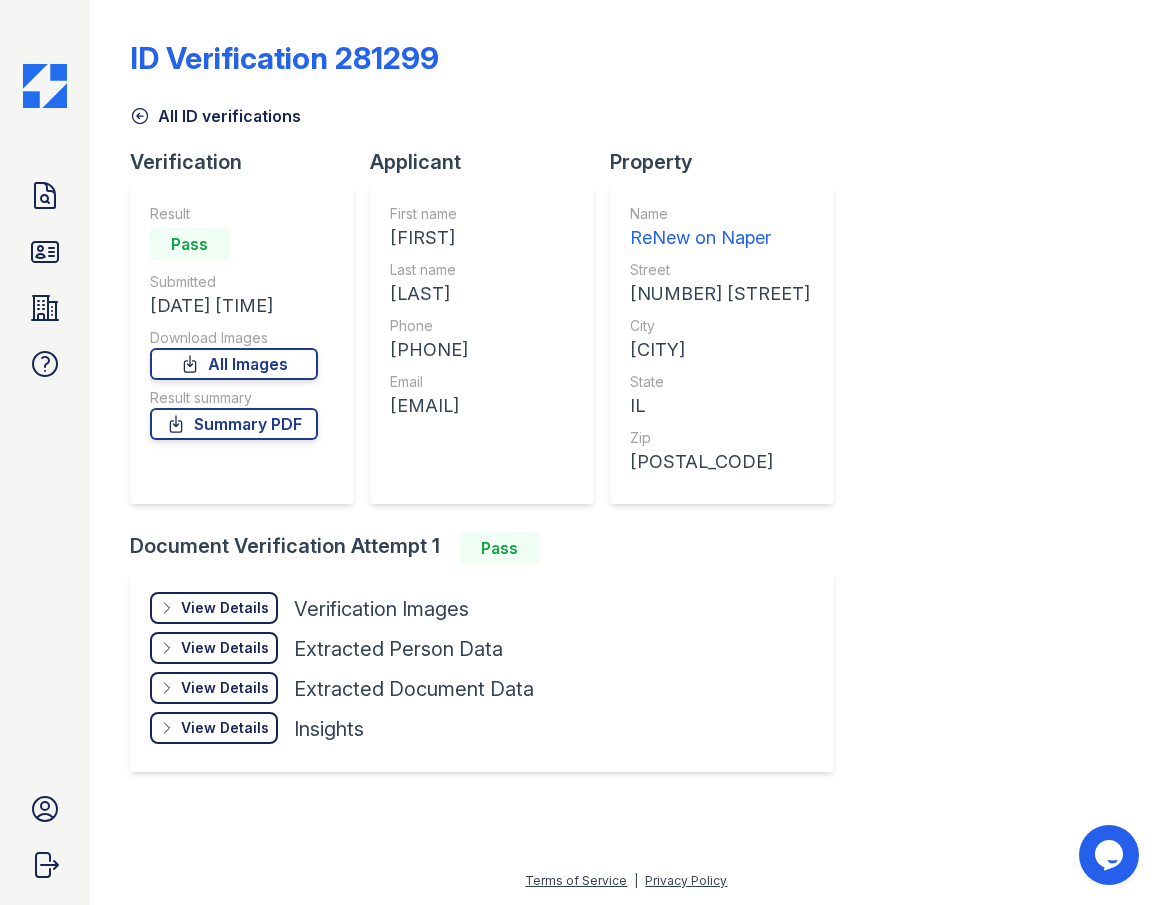 click on "View Details" at bounding box center [225, 608] 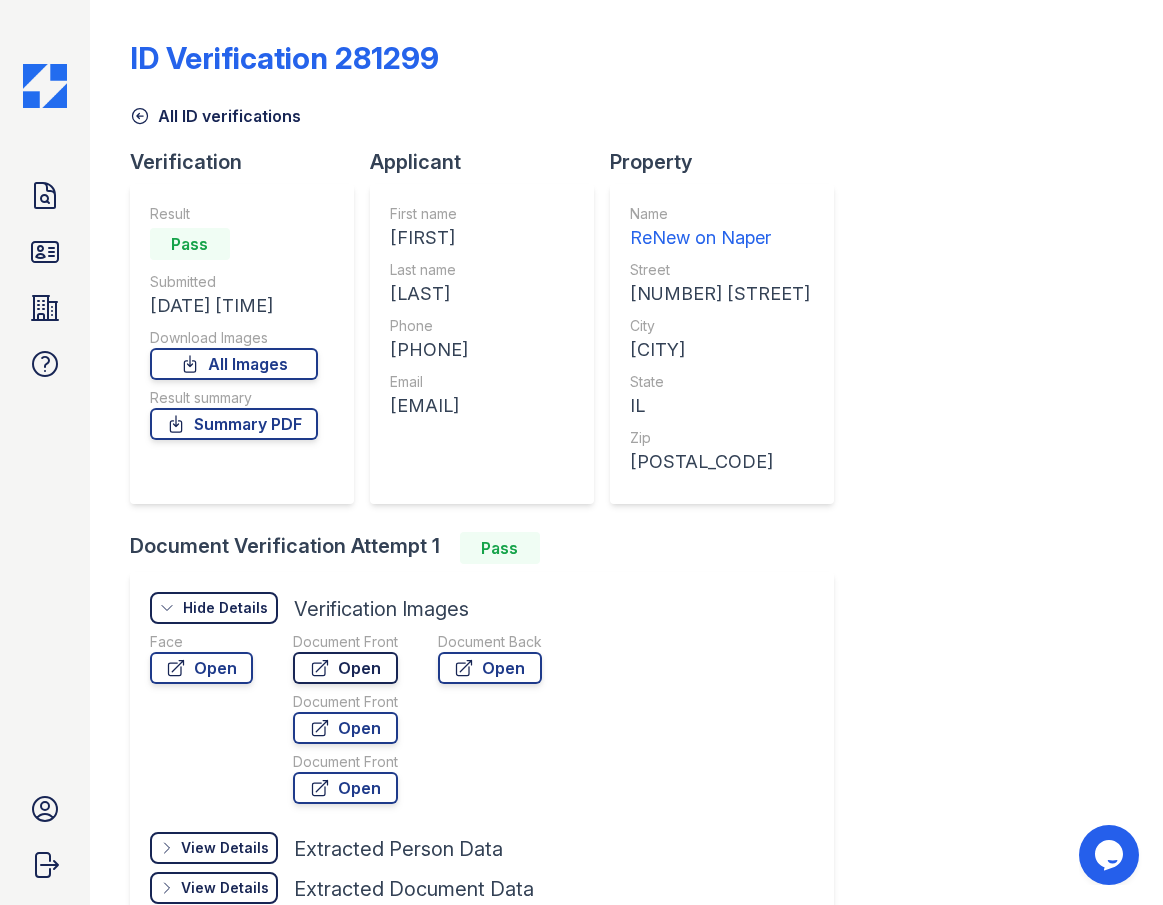 click on "Open" at bounding box center (345, 668) 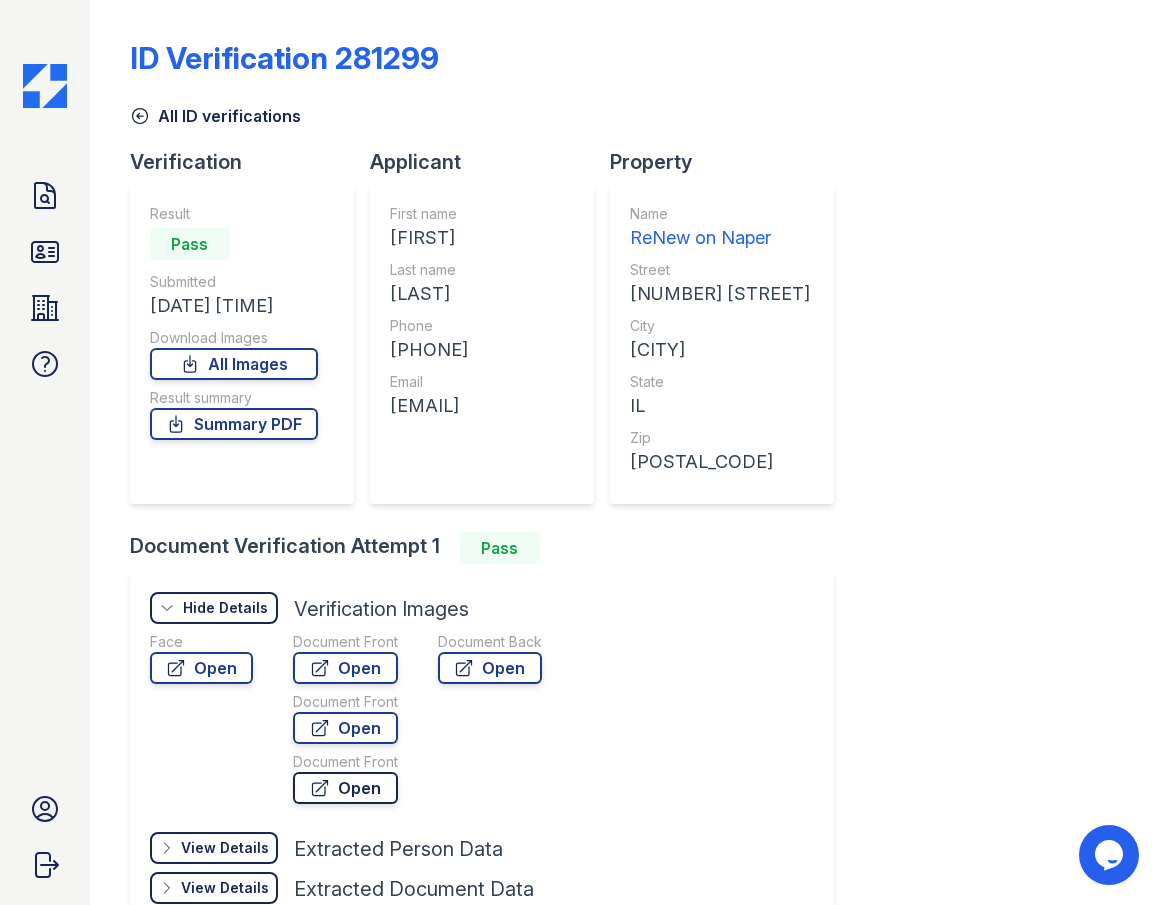 click on "Open" at bounding box center [345, 788] 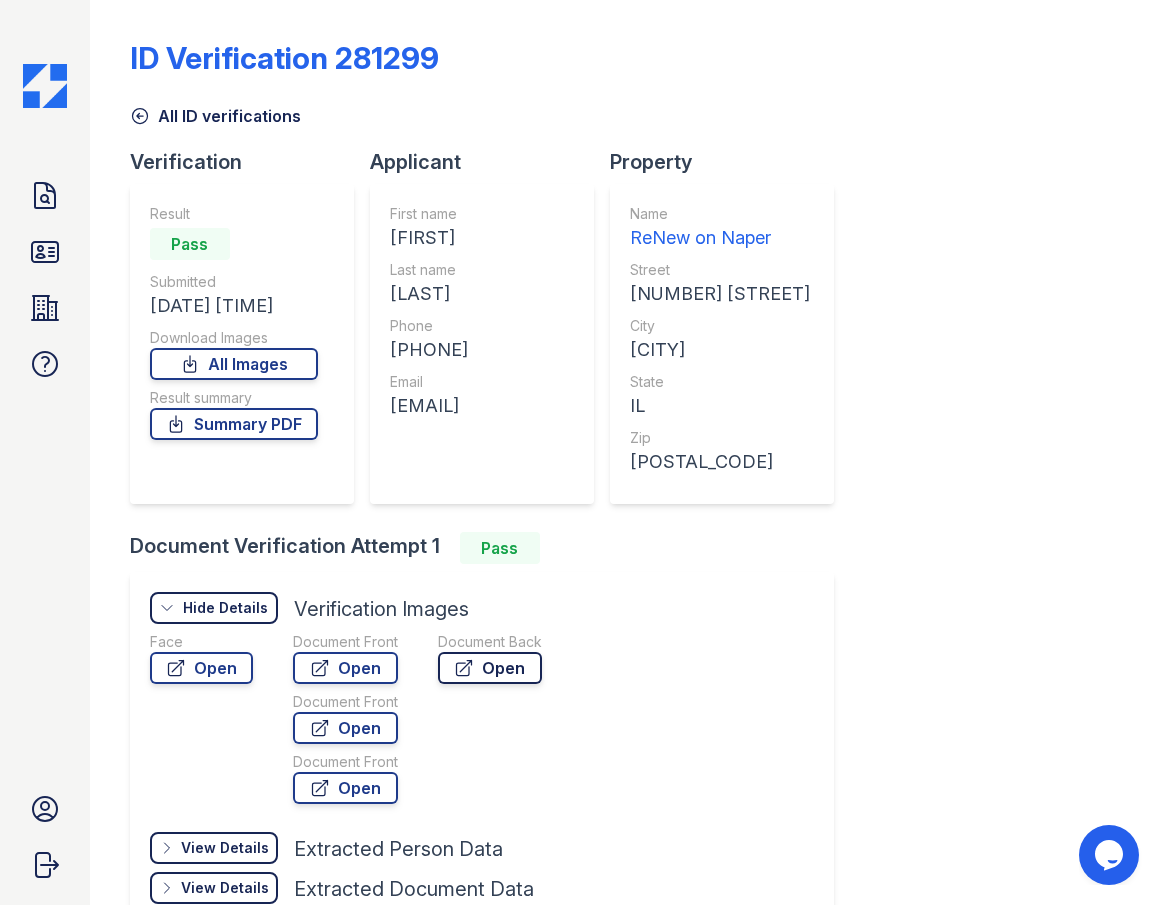 click on "Open" at bounding box center [490, 668] 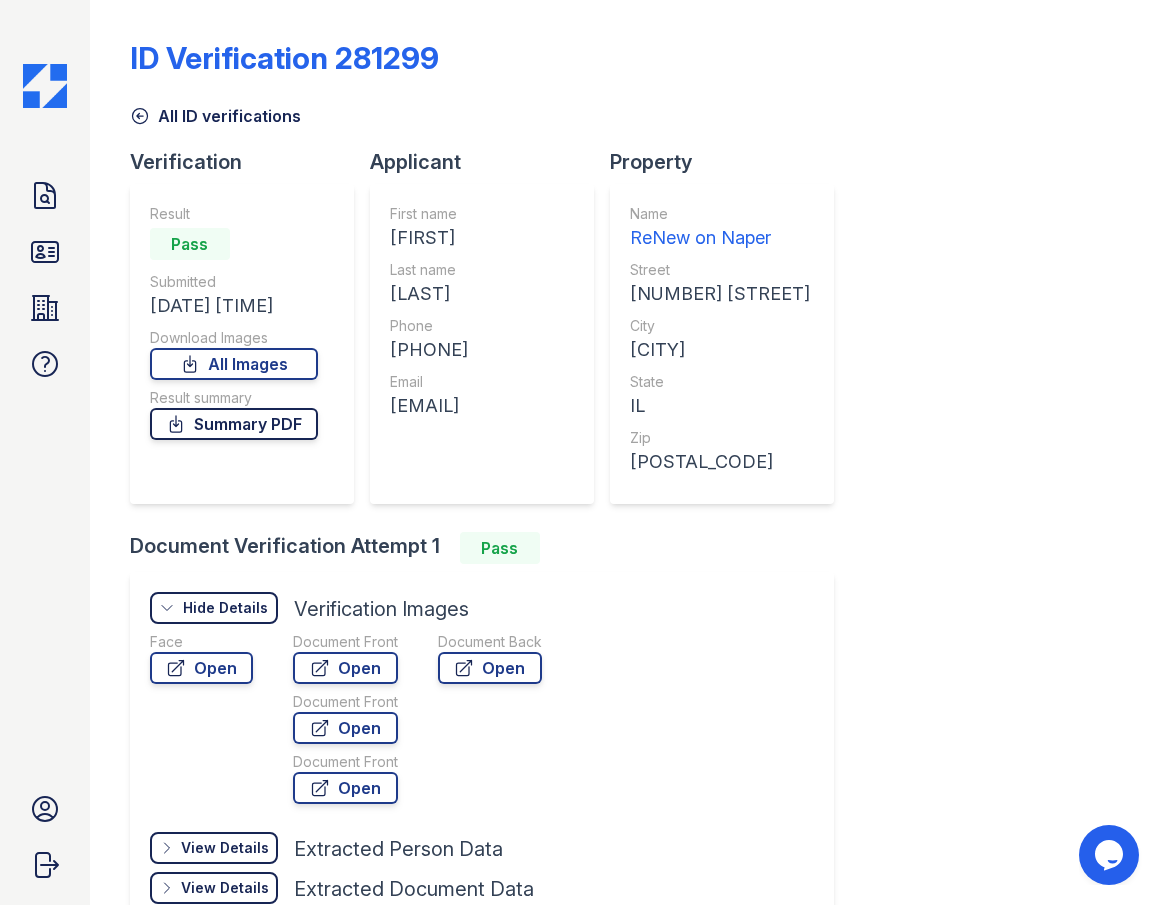 click on "Summary PDF" at bounding box center [234, 424] 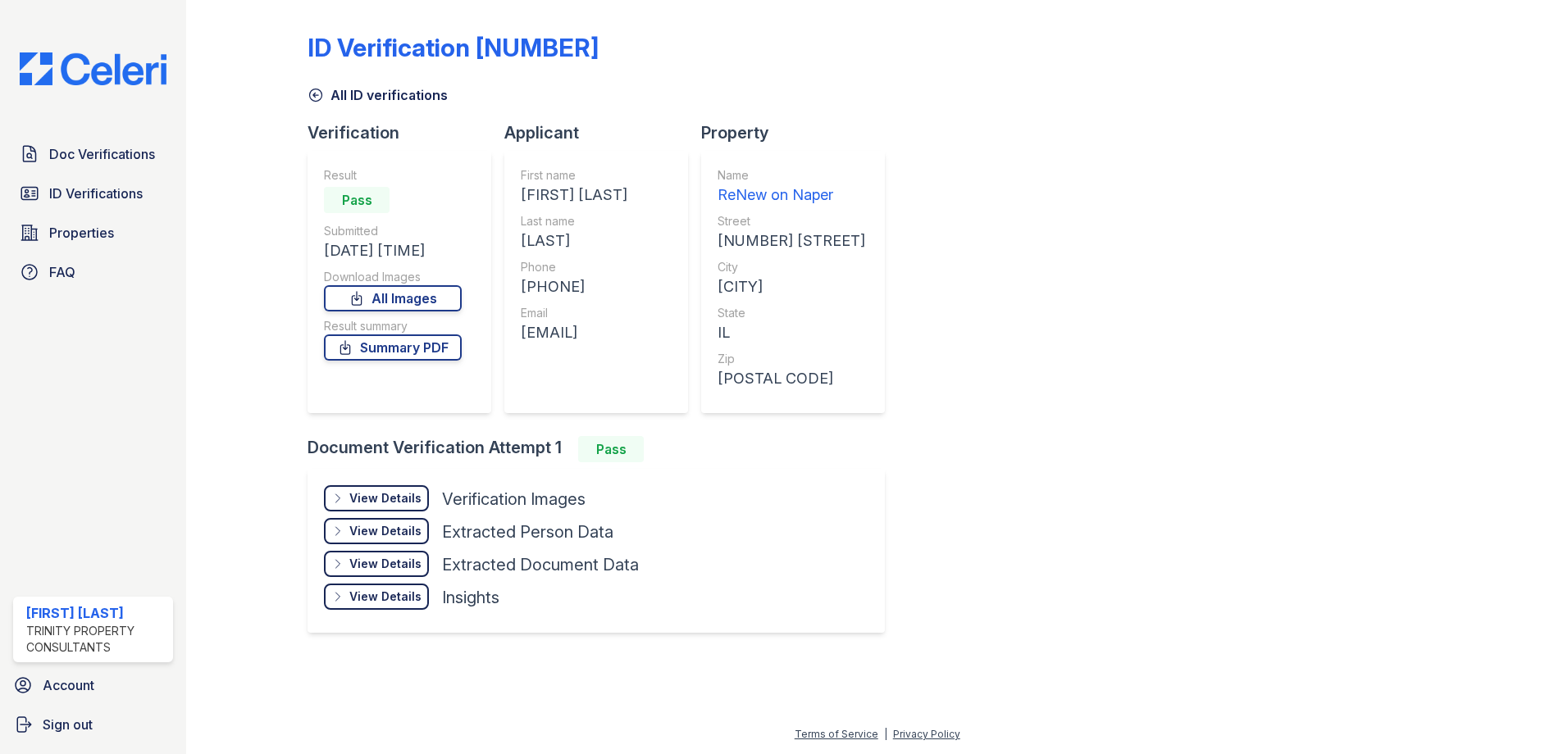 scroll, scrollTop: 0, scrollLeft: 0, axis: both 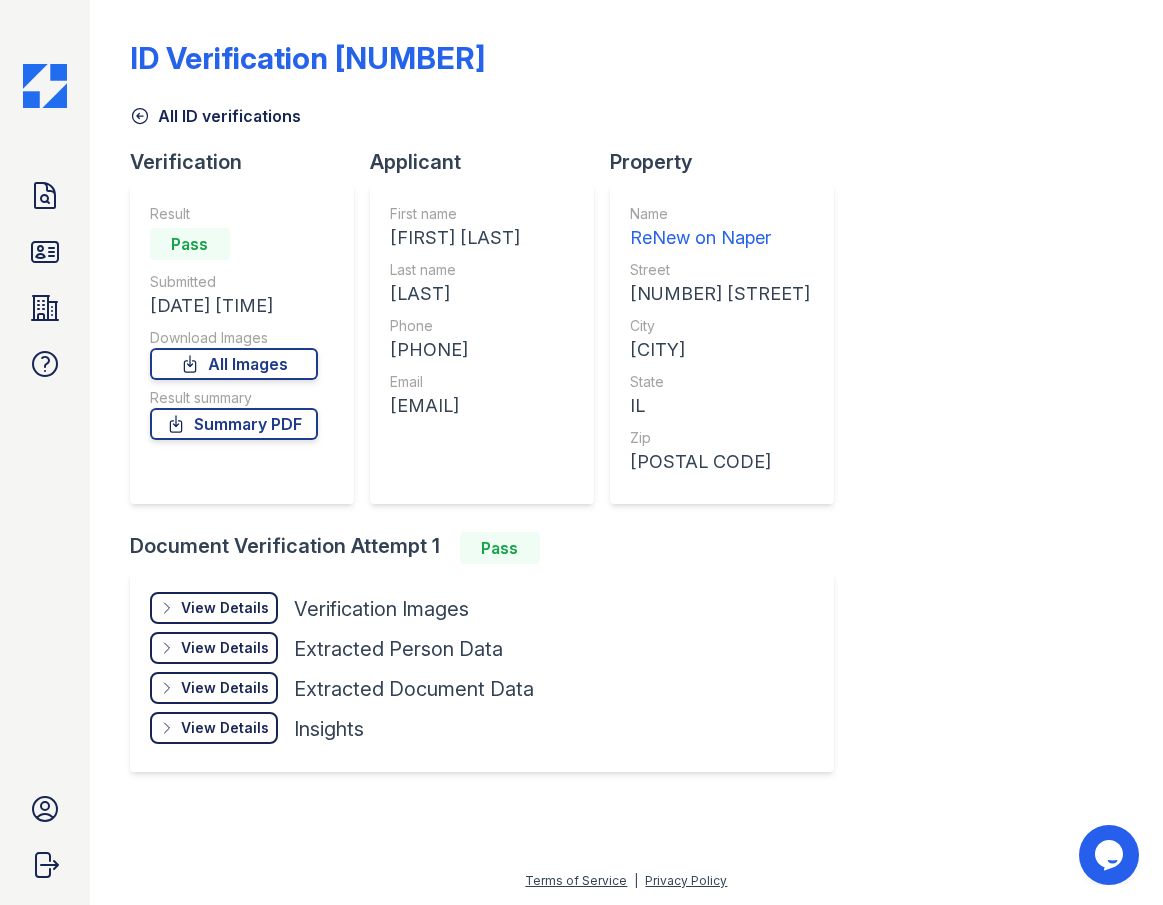 click on "View Details" at bounding box center [225, 608] 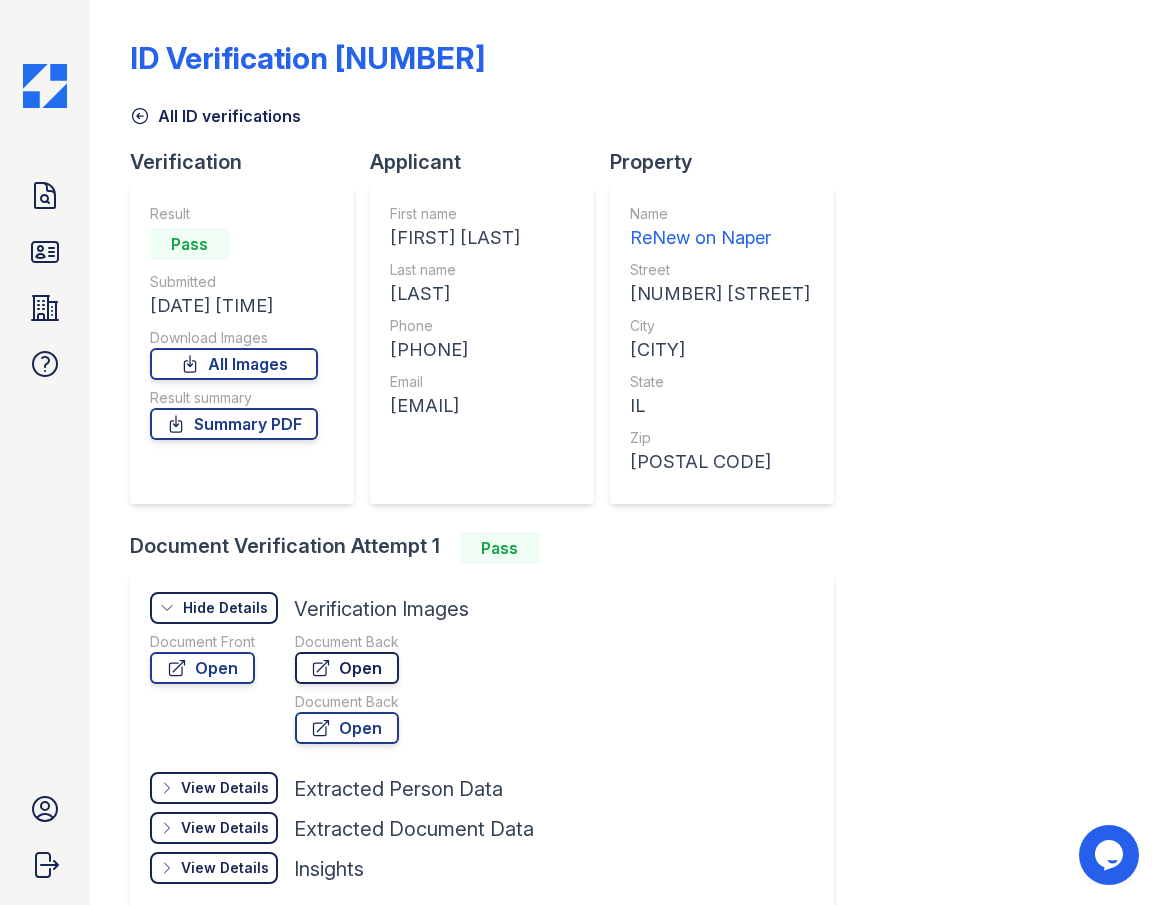click on "Open" at bounding box center (347, 668) 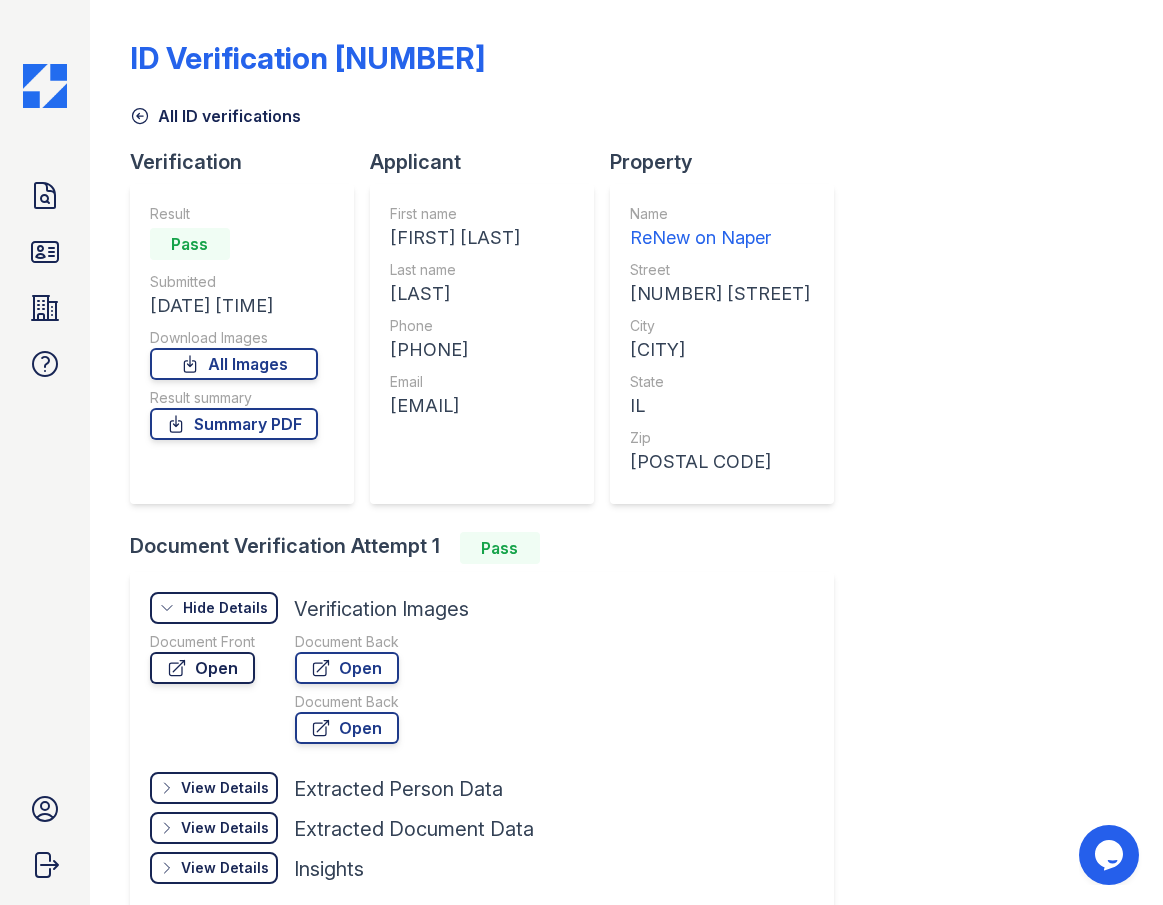 click on "Open" at bounding box center [202, 668] 